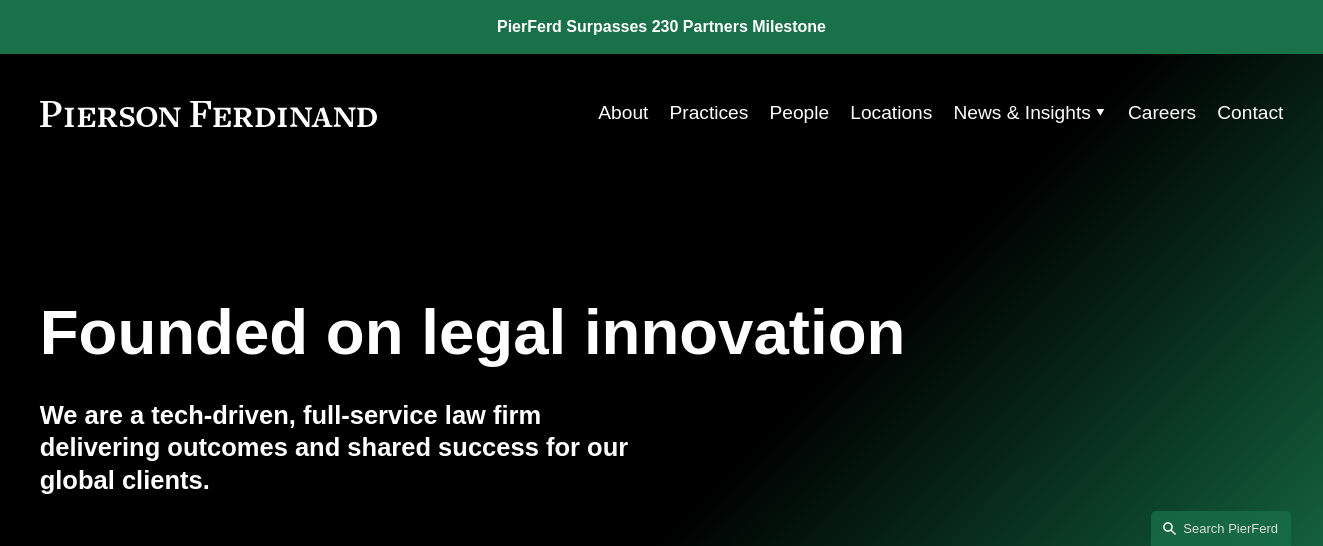 scroll, scrollTop: 0, scrollLeft: 0, axis: both 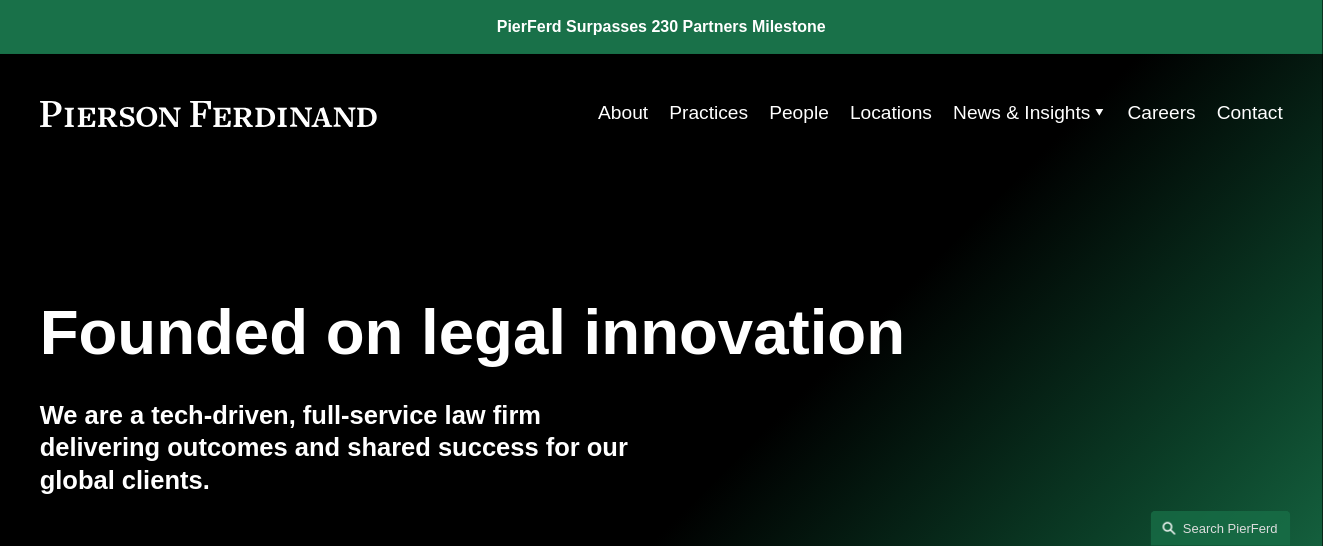 click on "People" at bounding box center (800, 113) 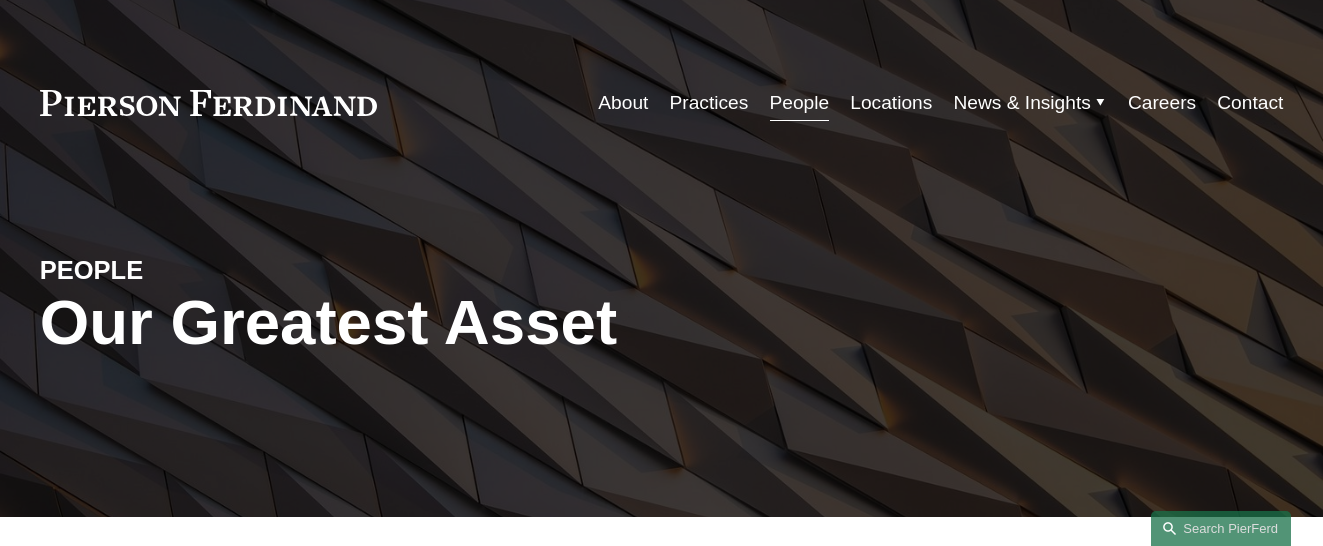 scroll, scrollTop: 0, scrollLeft: 0, axis: both 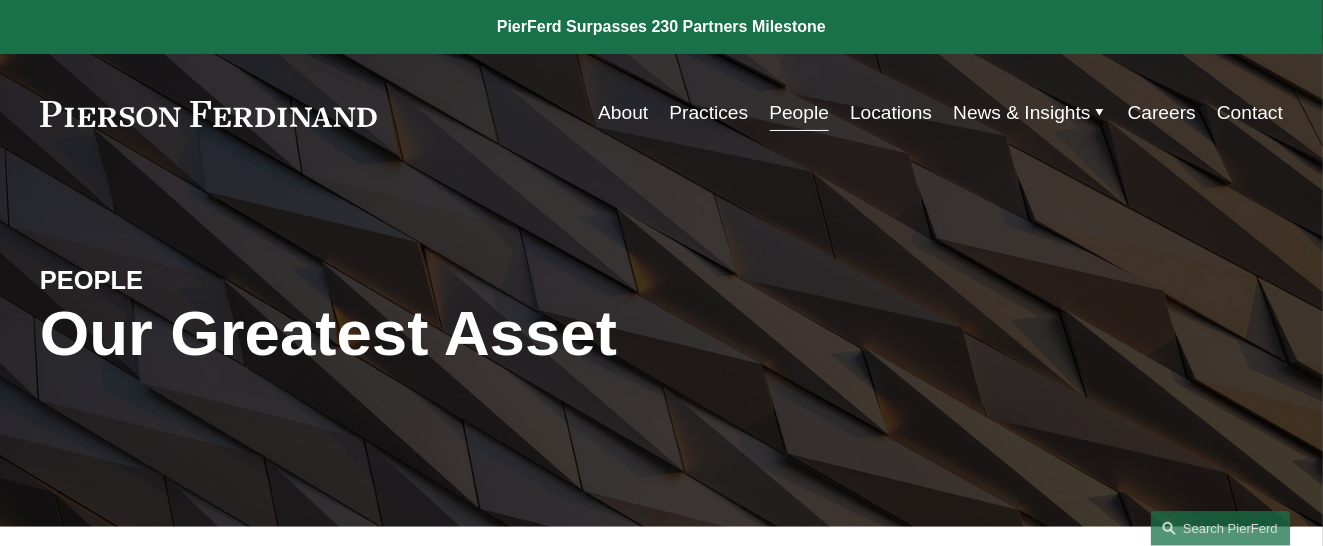 click on "People" at bounding box center (800, 113) 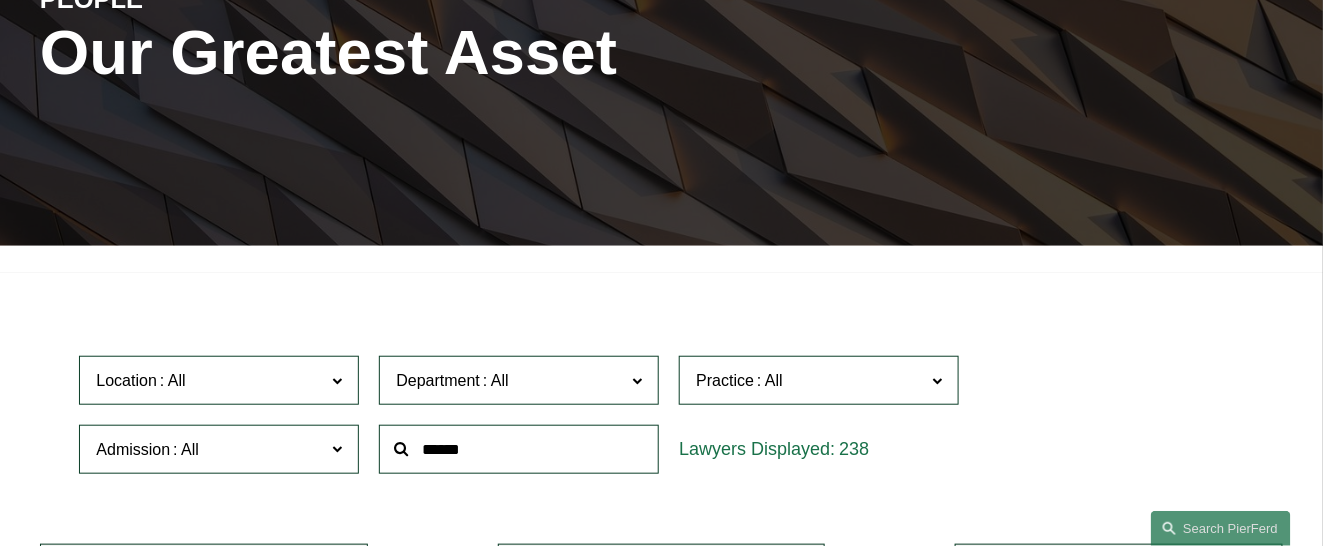 scroll, scrollTop: 600, scrollLeft: 0, axis: vertical 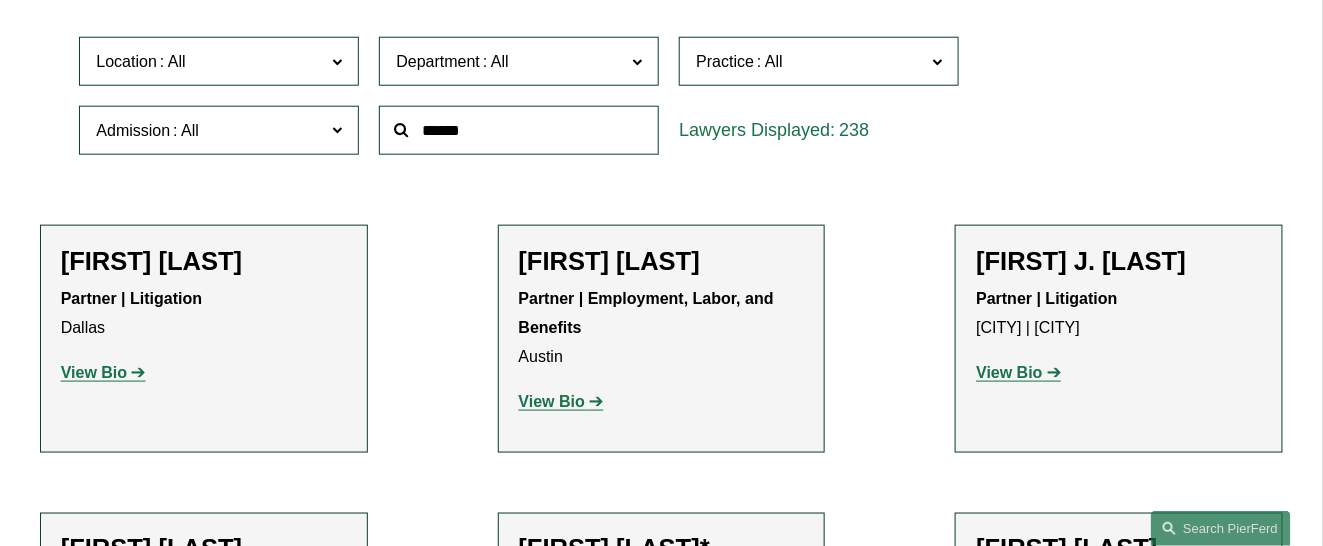 click 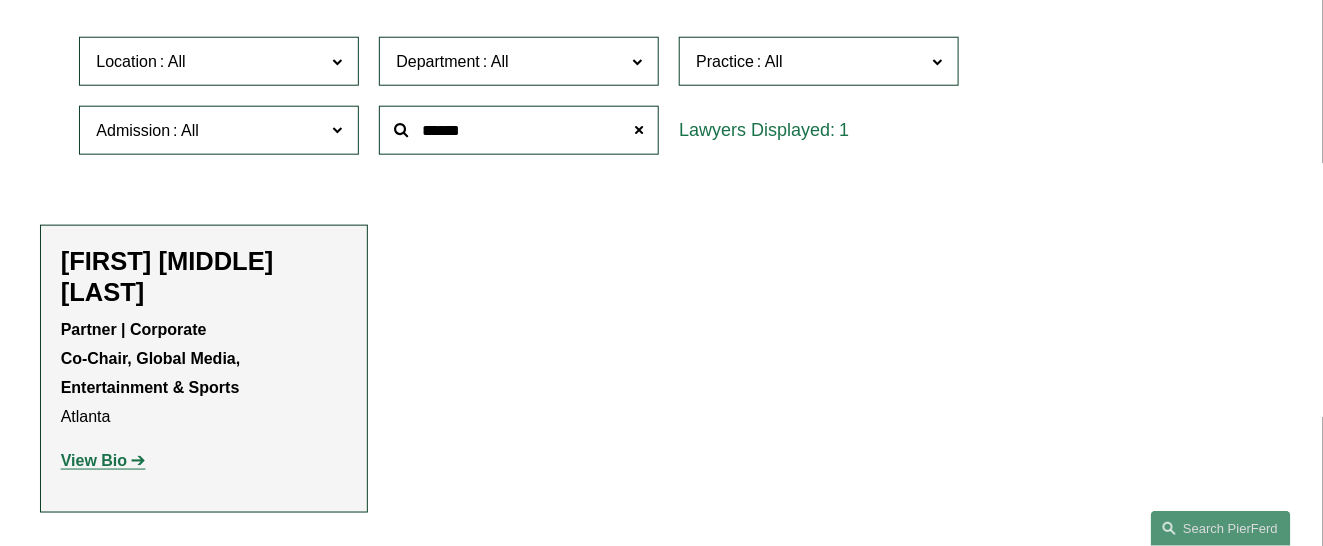 type on "******" 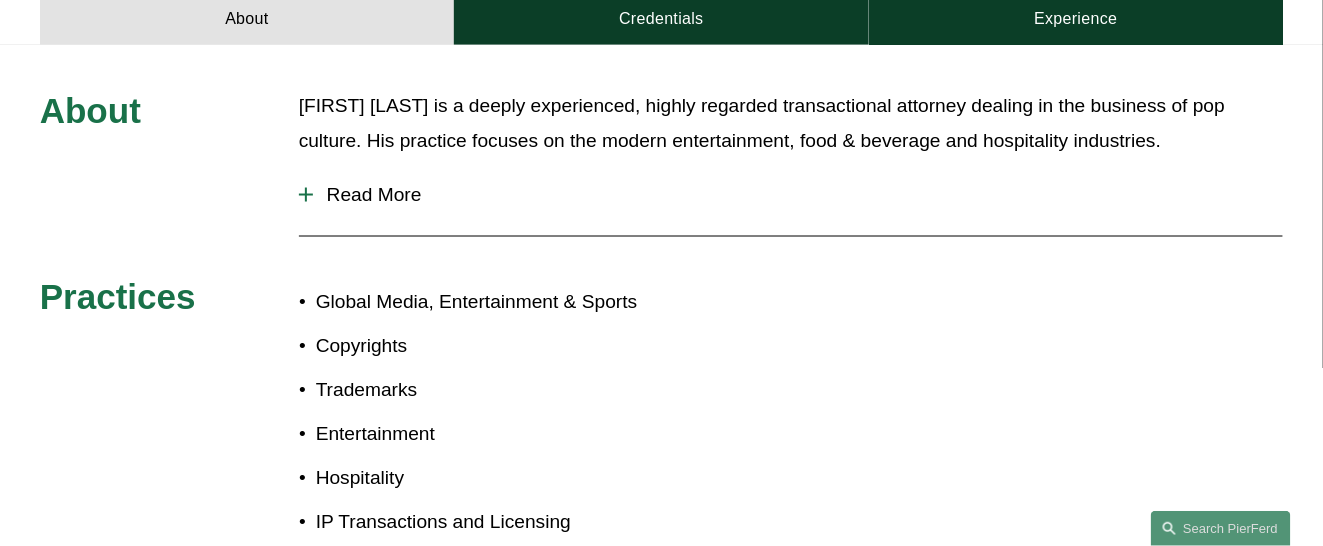 scroll, scrollTop: 900, scrollLeft: 0, axis: vertical 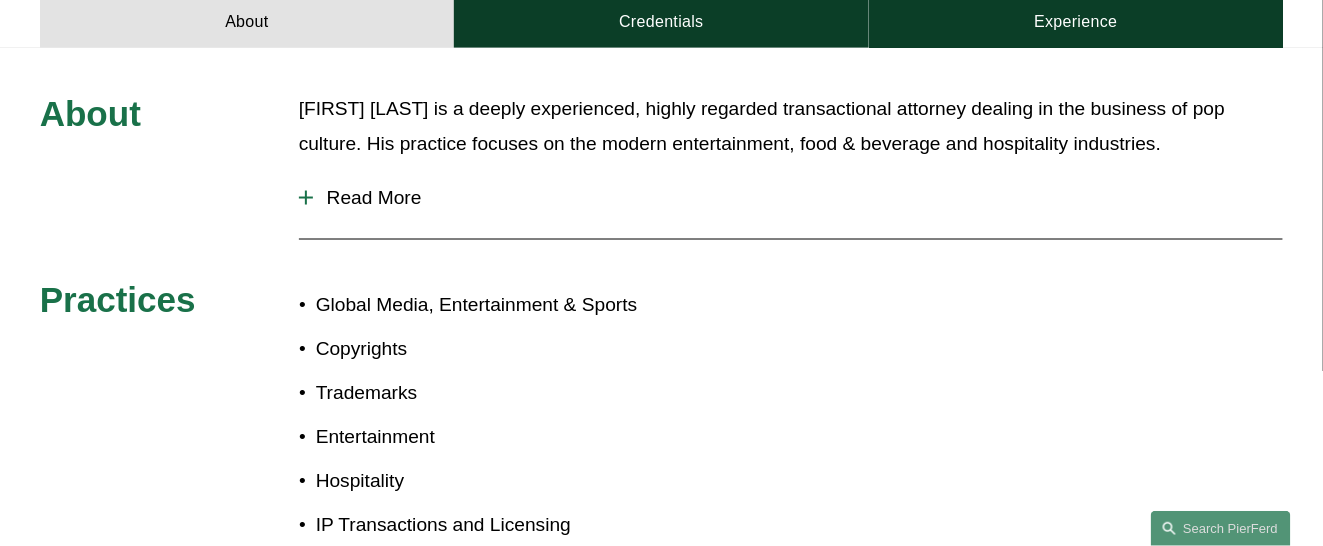 click at bounding box center [306, 198] 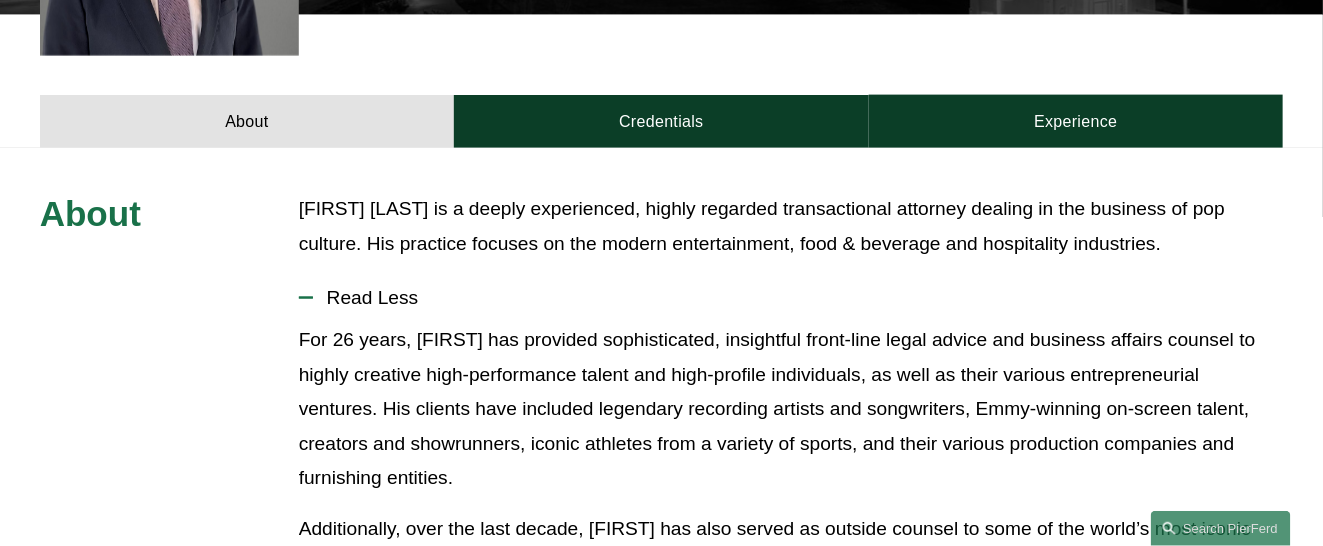 scroll, scrollTop: 0, scrollLeft: 0, axis: both 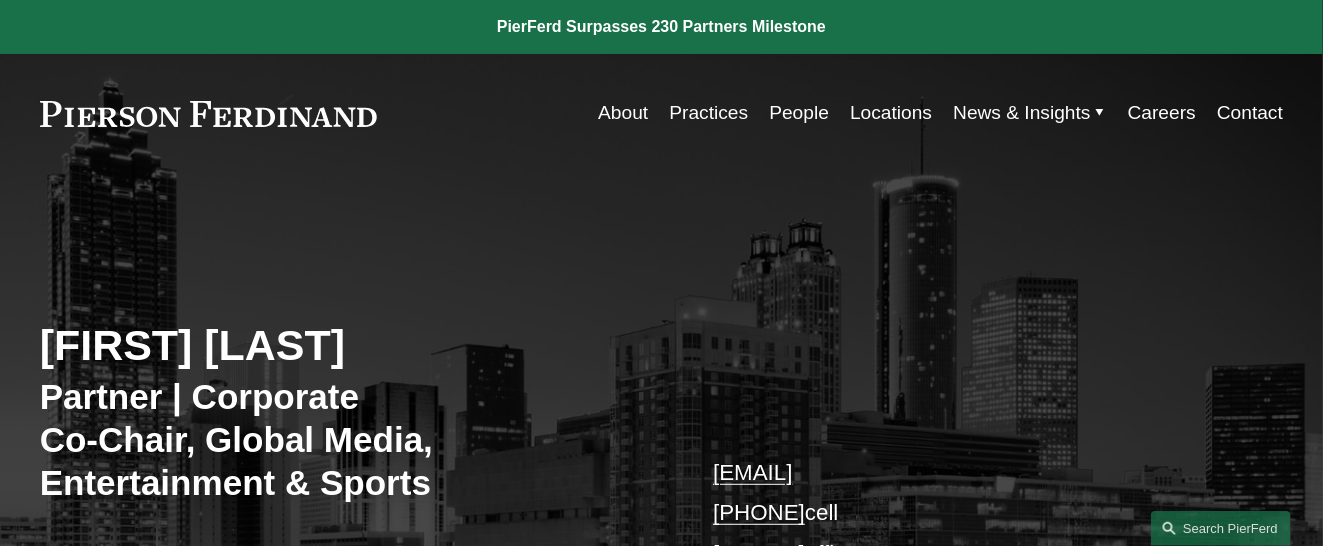 click on "People" at bounding box center (800, 113) 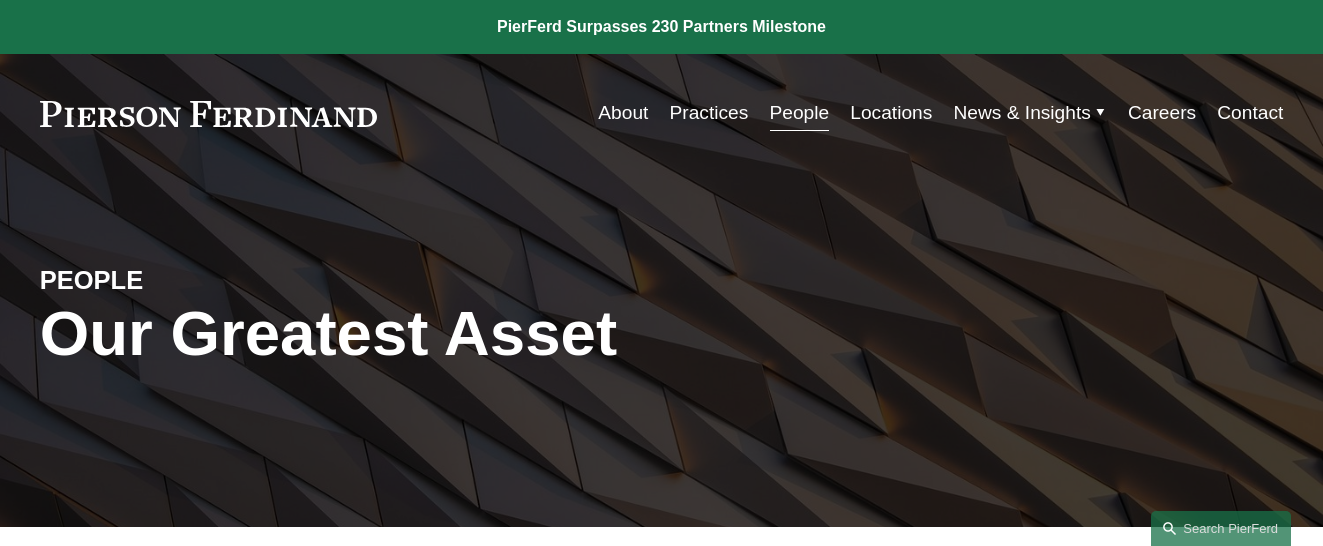 scroll, scrollTop: 0, scrollLeft: 0, axis: both 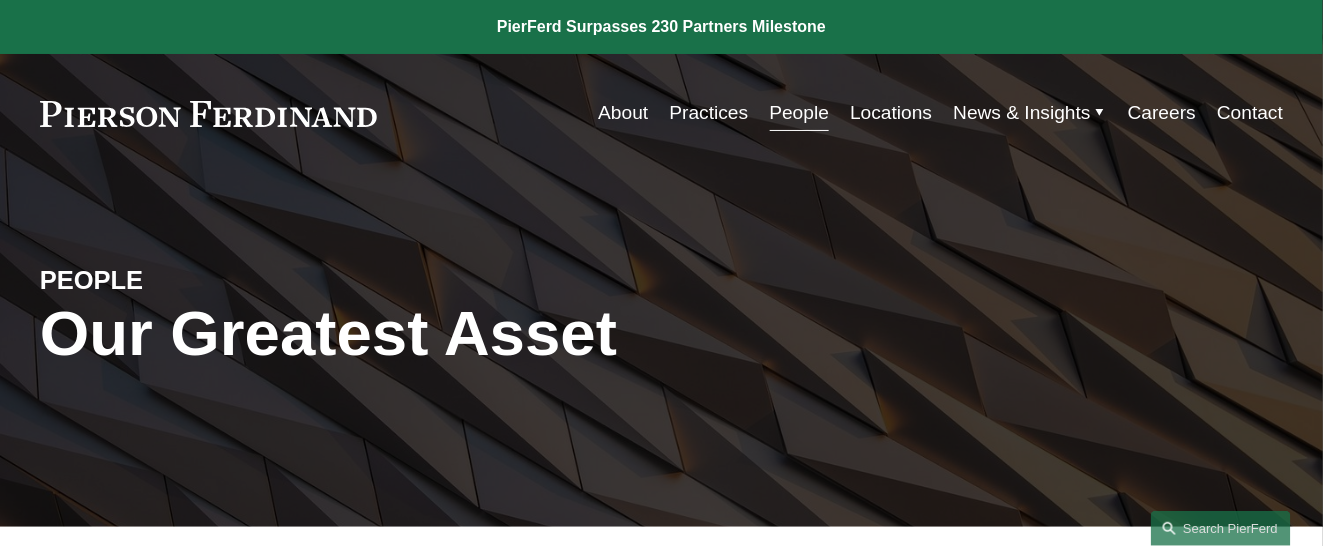 click on "People" at bounding box center (800, 113) 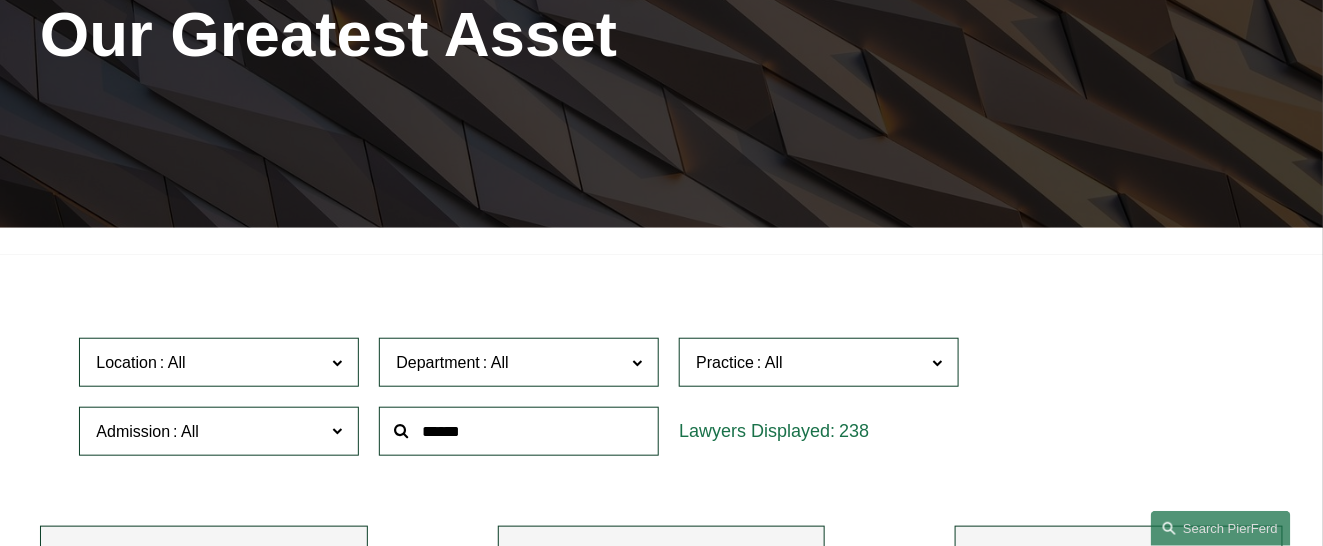 click 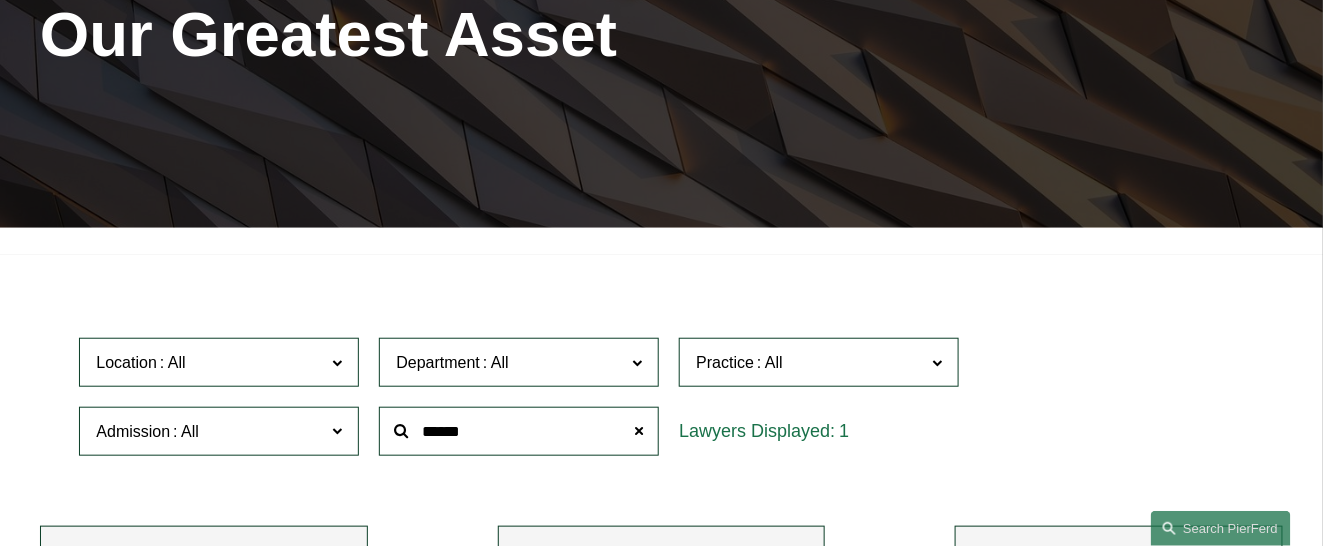 type on "******" 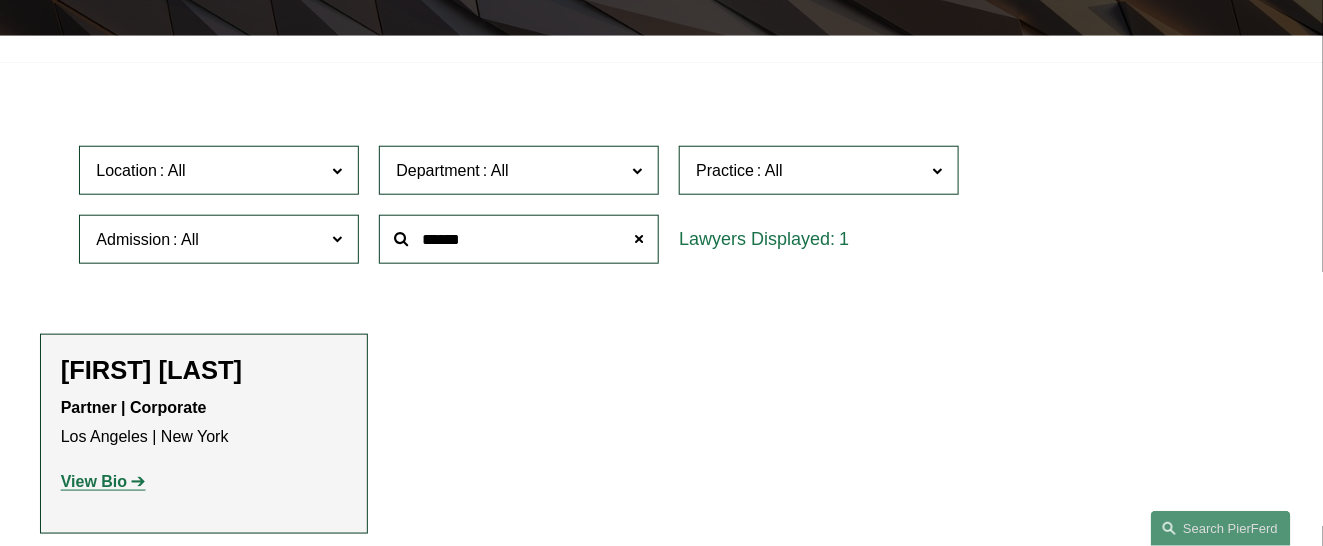 scroll, scrollTop: 500, scrollLeft: 0, axis: vertical 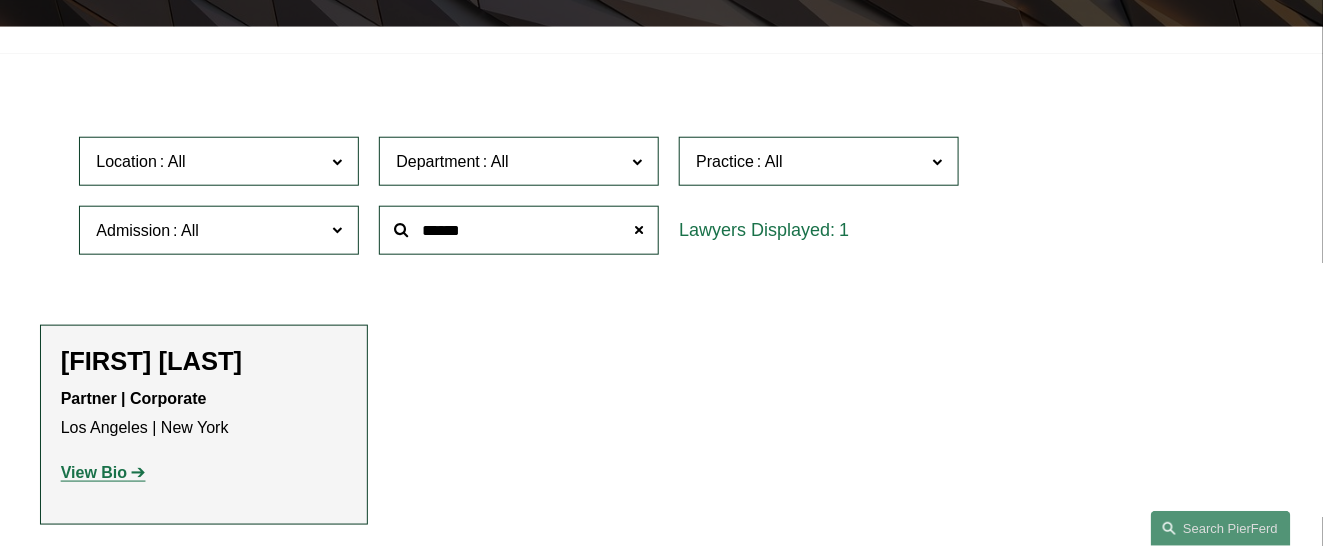 click on "View Bio" 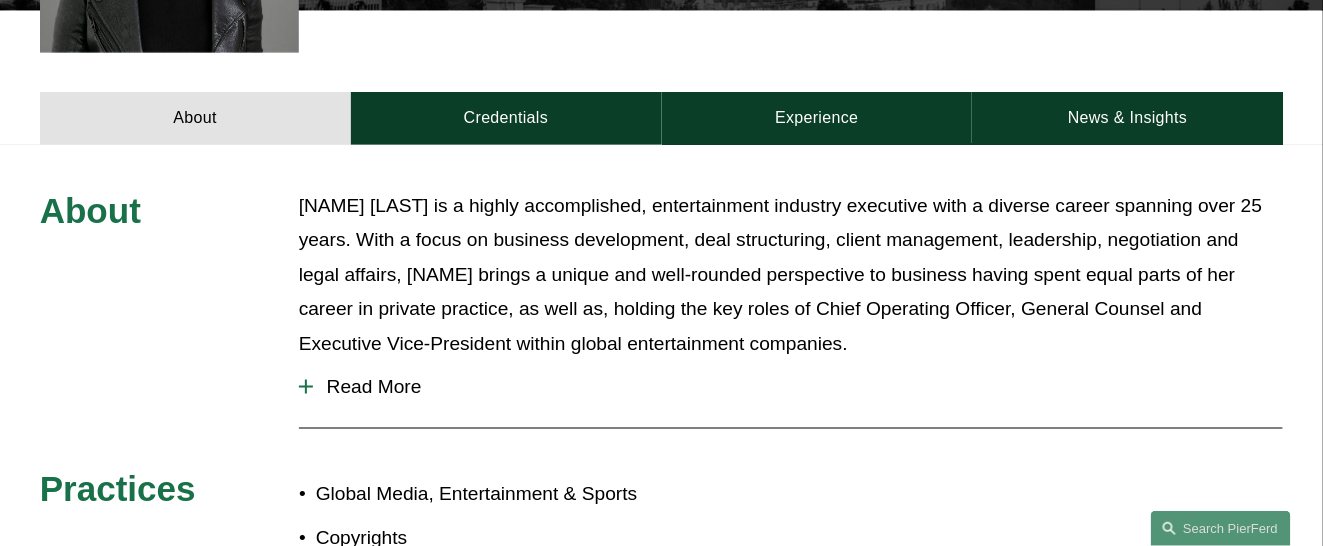 scroll, scrollTop: 500, scrollLeft: 0, axis: vertical 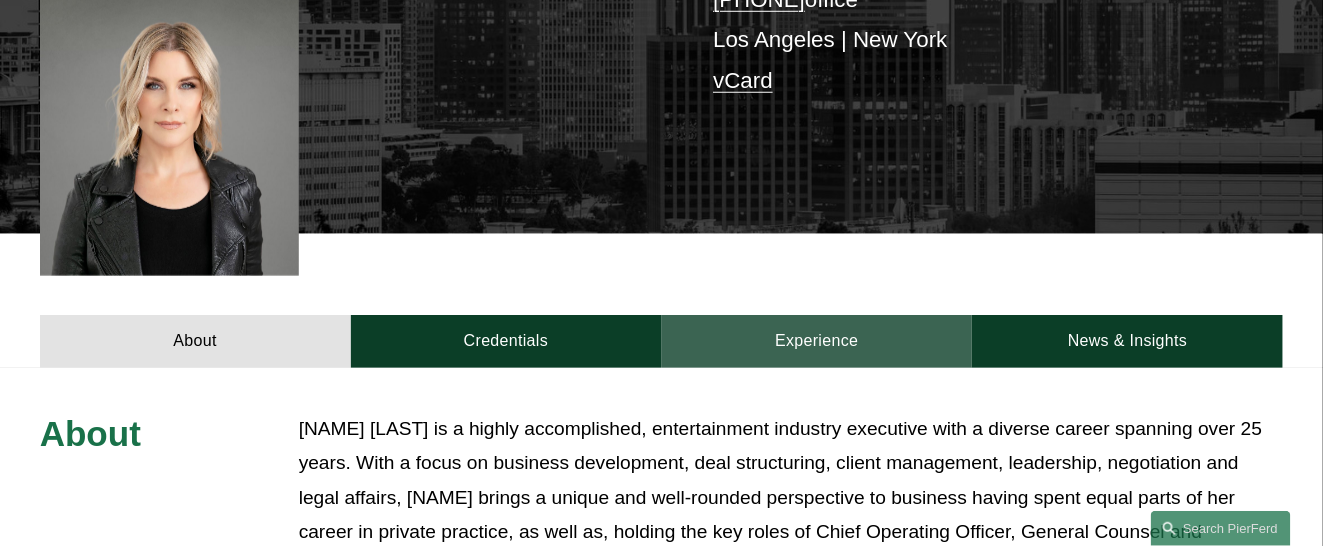 click on "Experience" at bounding box center (817, 341) 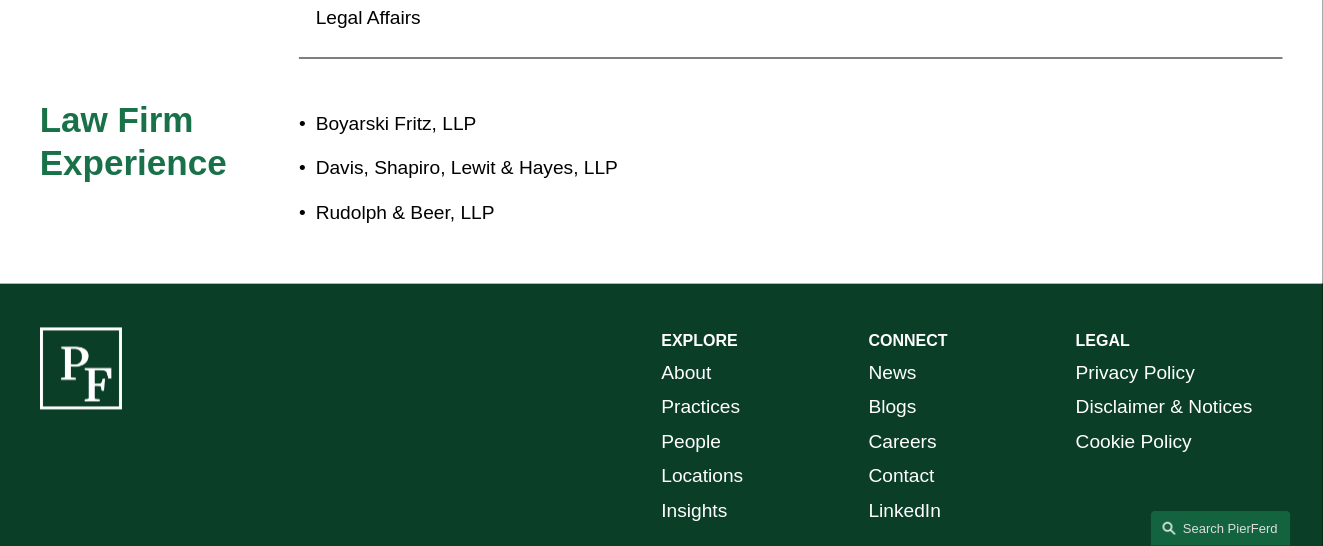 scroll, scrollTop: 937, scrollLeft: 0, axis: vertical 